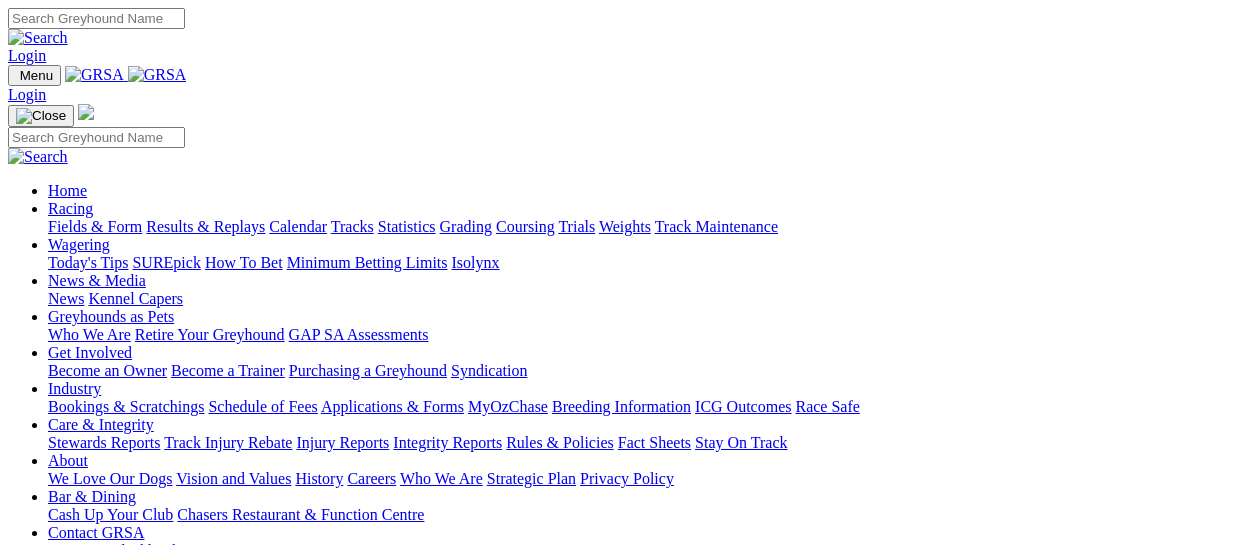 scroll, scrollTop: 0, scrollLeft: 0, axis: both 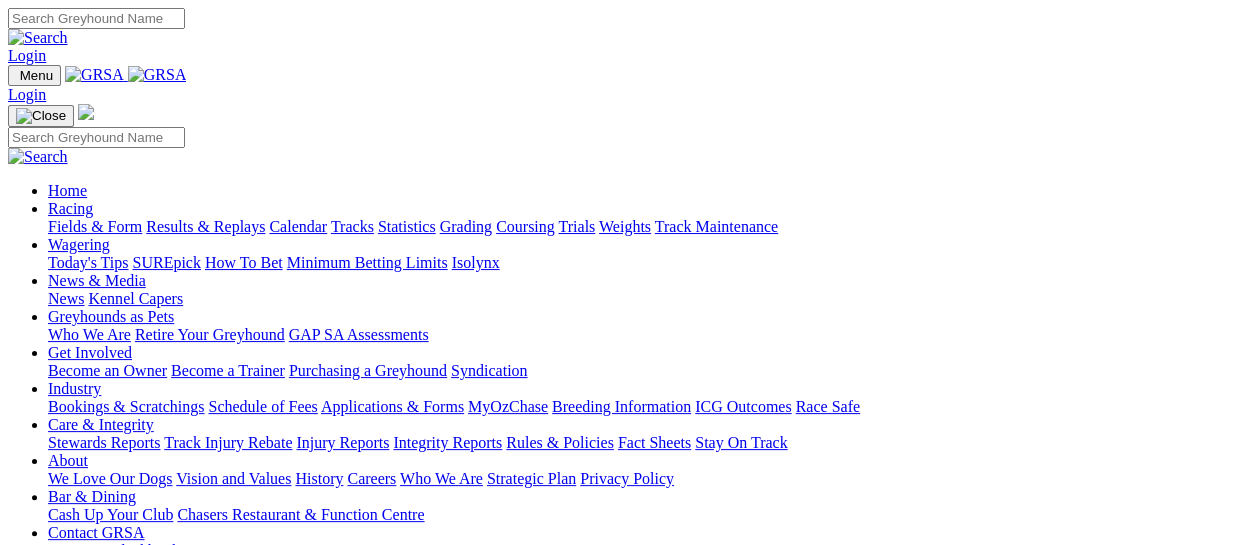 click on "Fields & Form" at bounding box center [95, 226] 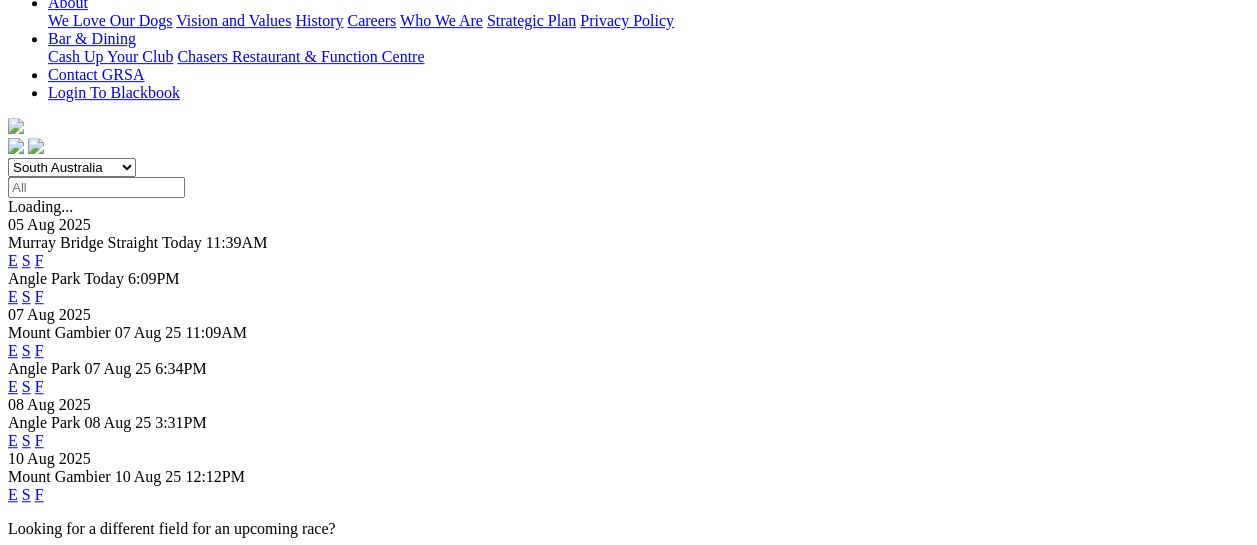 scroll, scrollTop: 500, scrollLeft: 0, axis: vertical 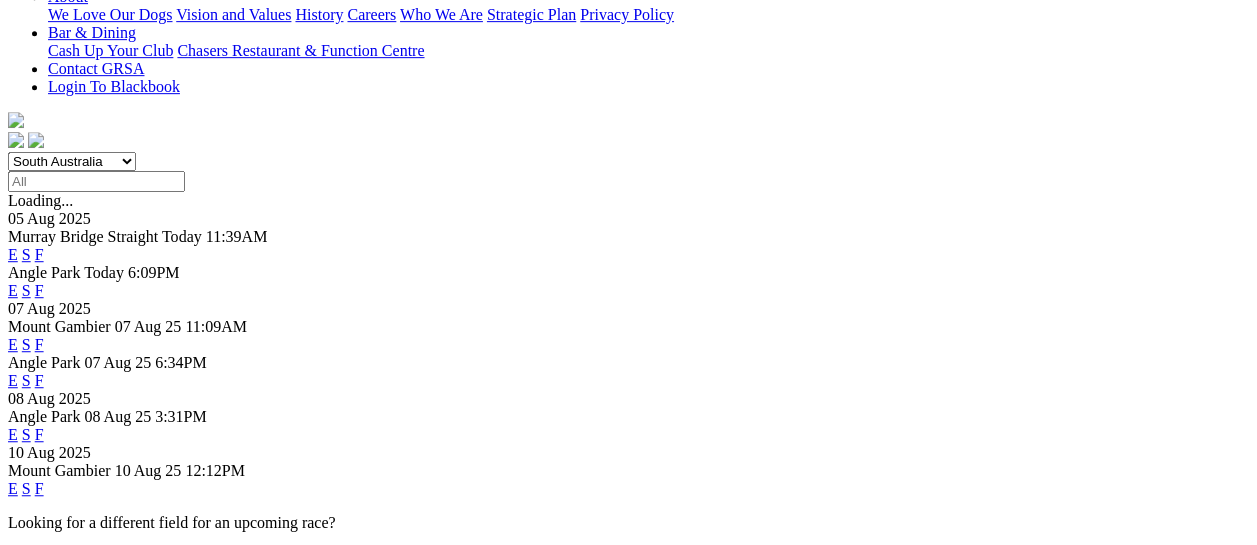 click on "F" at bounding box center (39, 434) 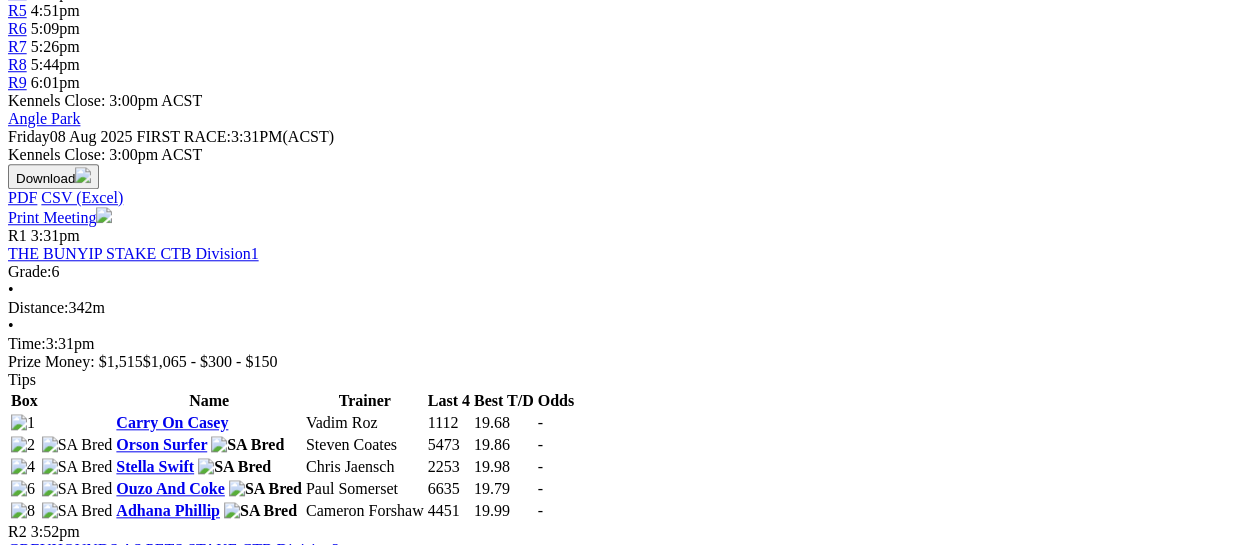 scroll, scrollTop: 800, scrollLeft: 0, axis: vertical 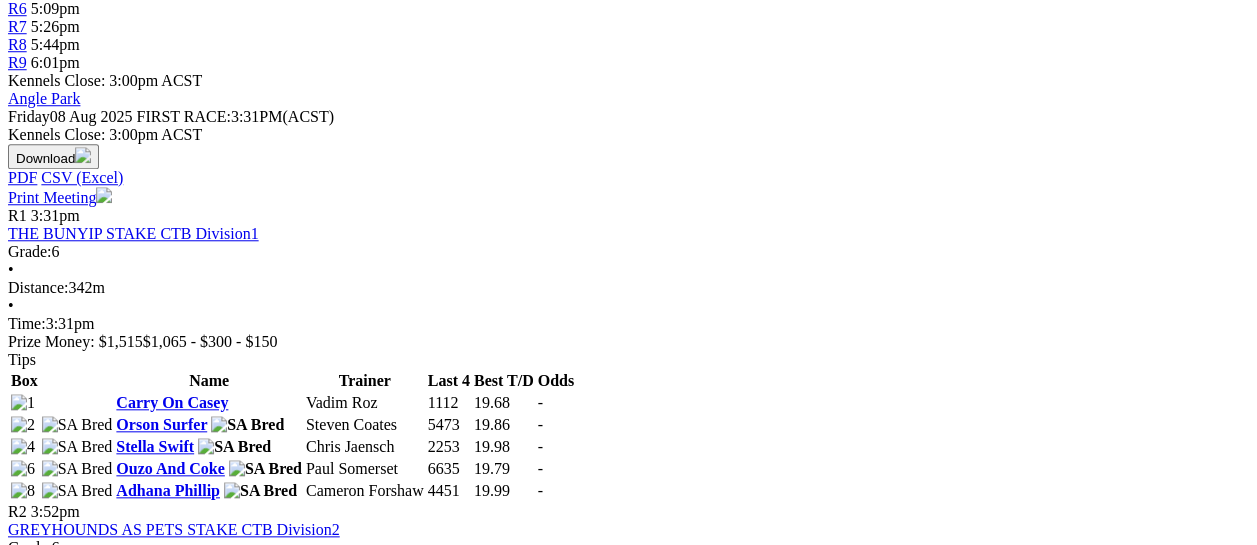 click on "Zipping Elly May" at bounding box center [176, 994] 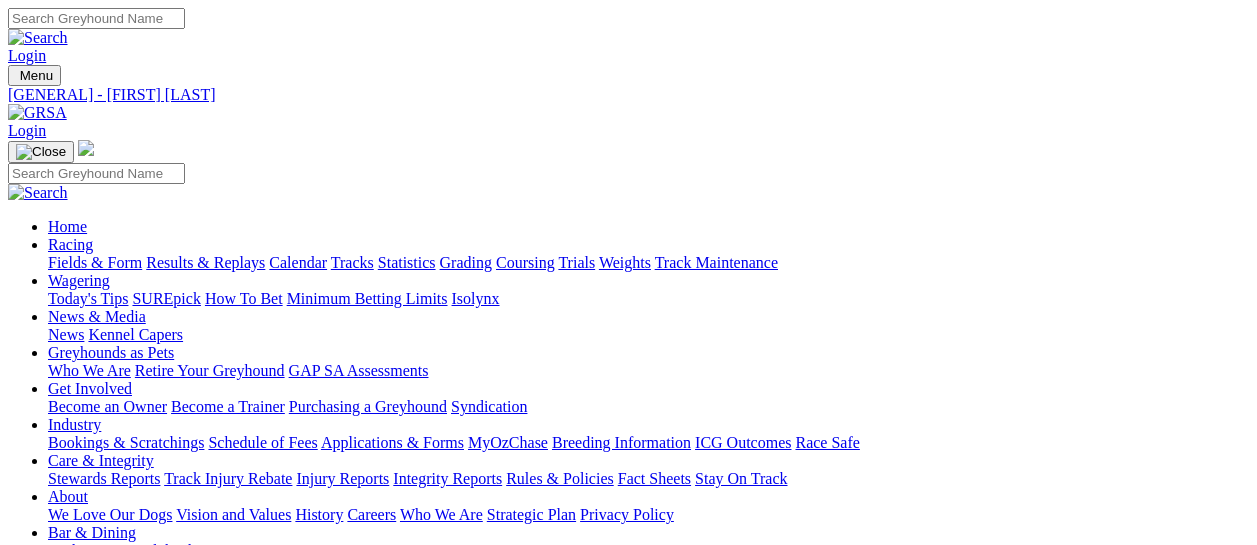 scroll, scrollTop: 0, scrollLeft: 0, axis: both 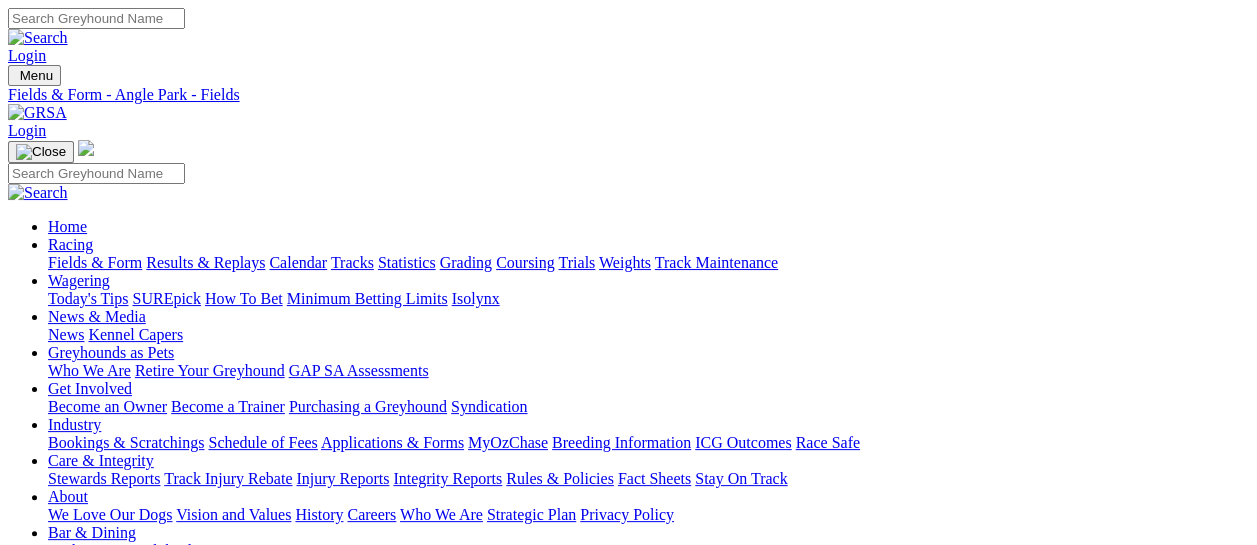 click on "Fields & Form" at bounding box center [95, 262] 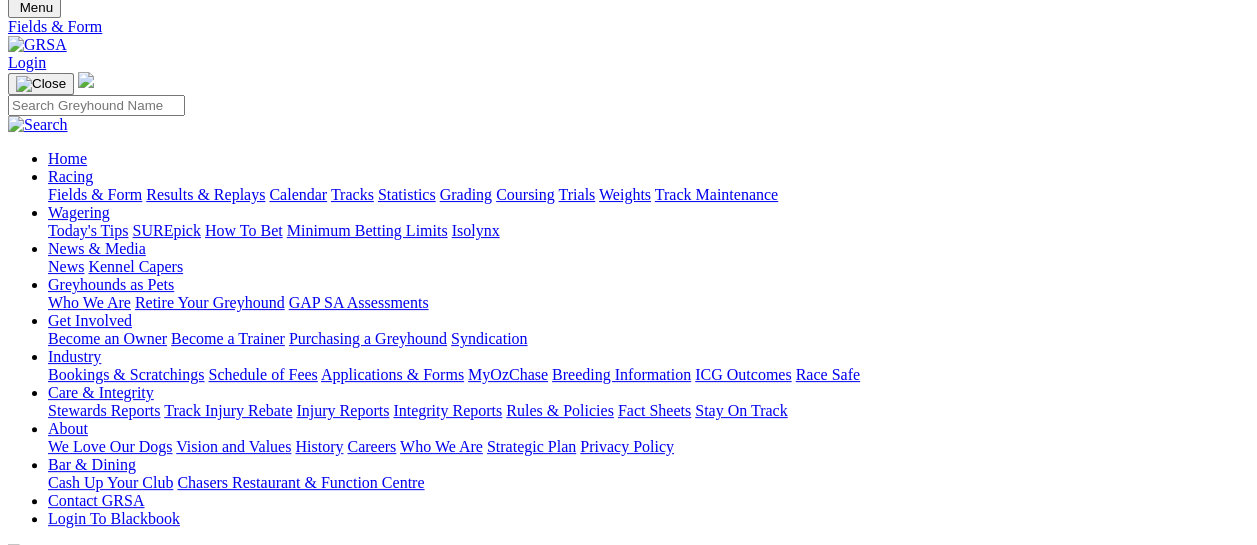 scroll, scrollTop: 100, scrollLeft: 0, axis: vertical 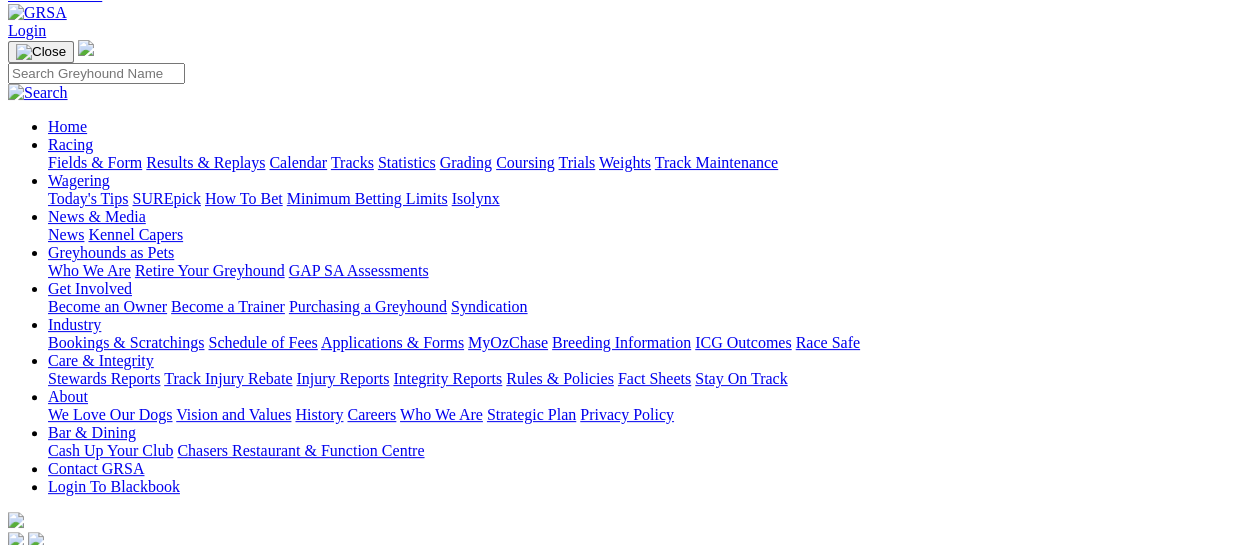 click on "F" at bounding box center (39, 690) 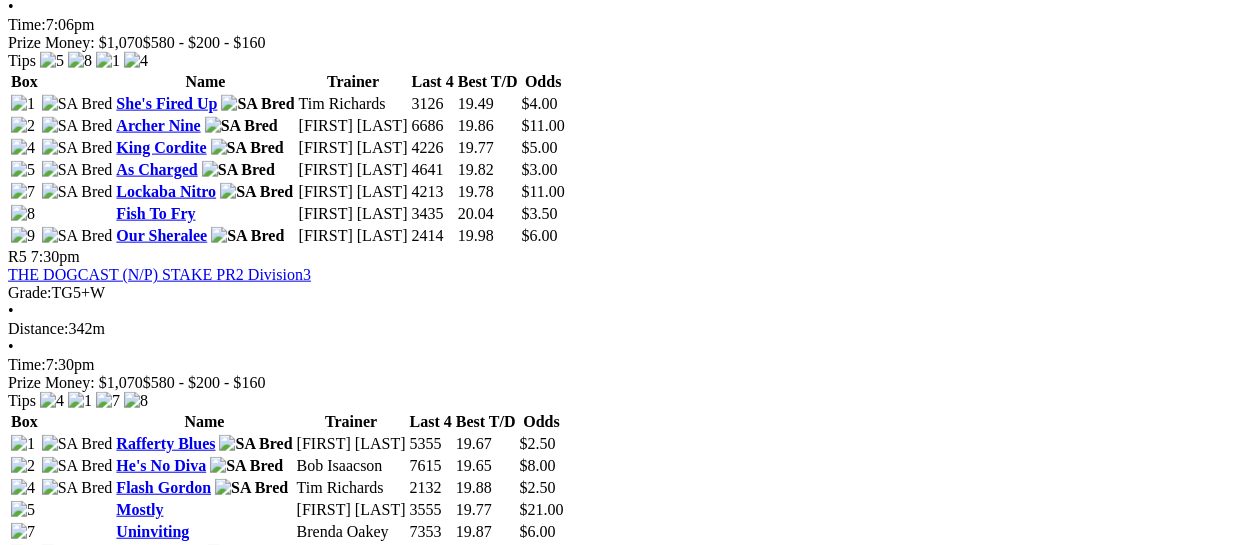 scroll, scrollTop: 2200, scrollLeft: 0, axis: vertical 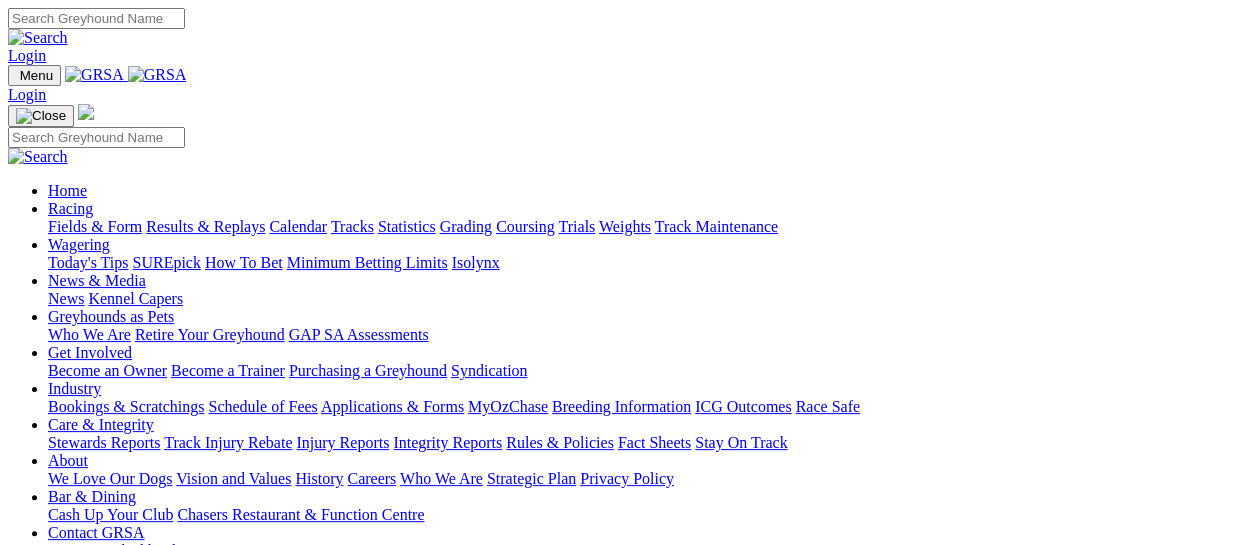 click on "Fields & Form" at bounding box center [95, 226] 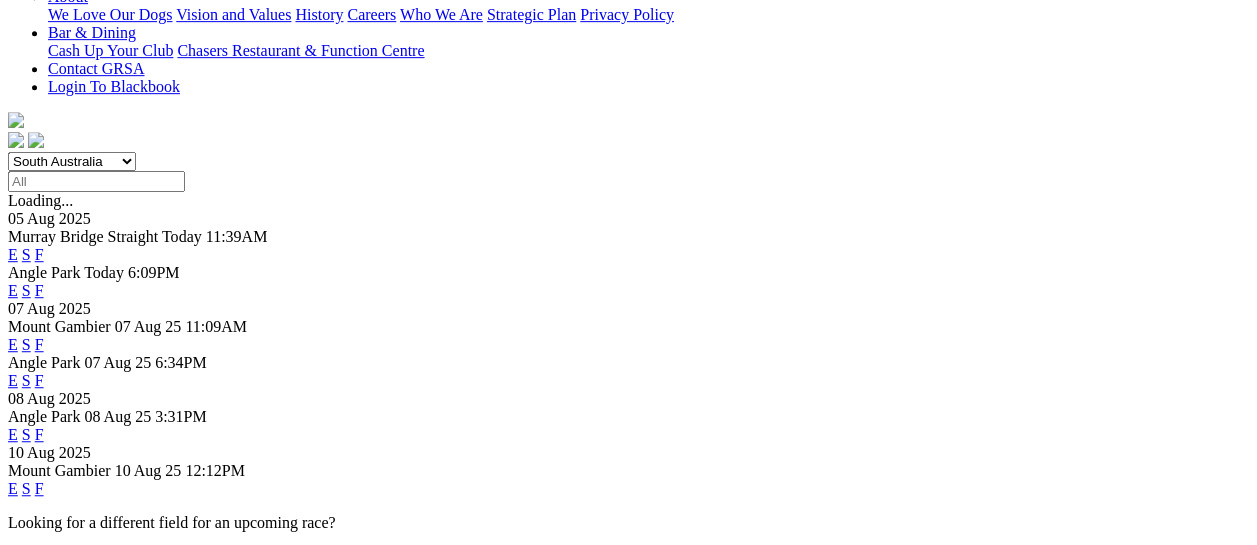scroll, scrollTop: 200, scrollLeft: 0, axis: vertical 